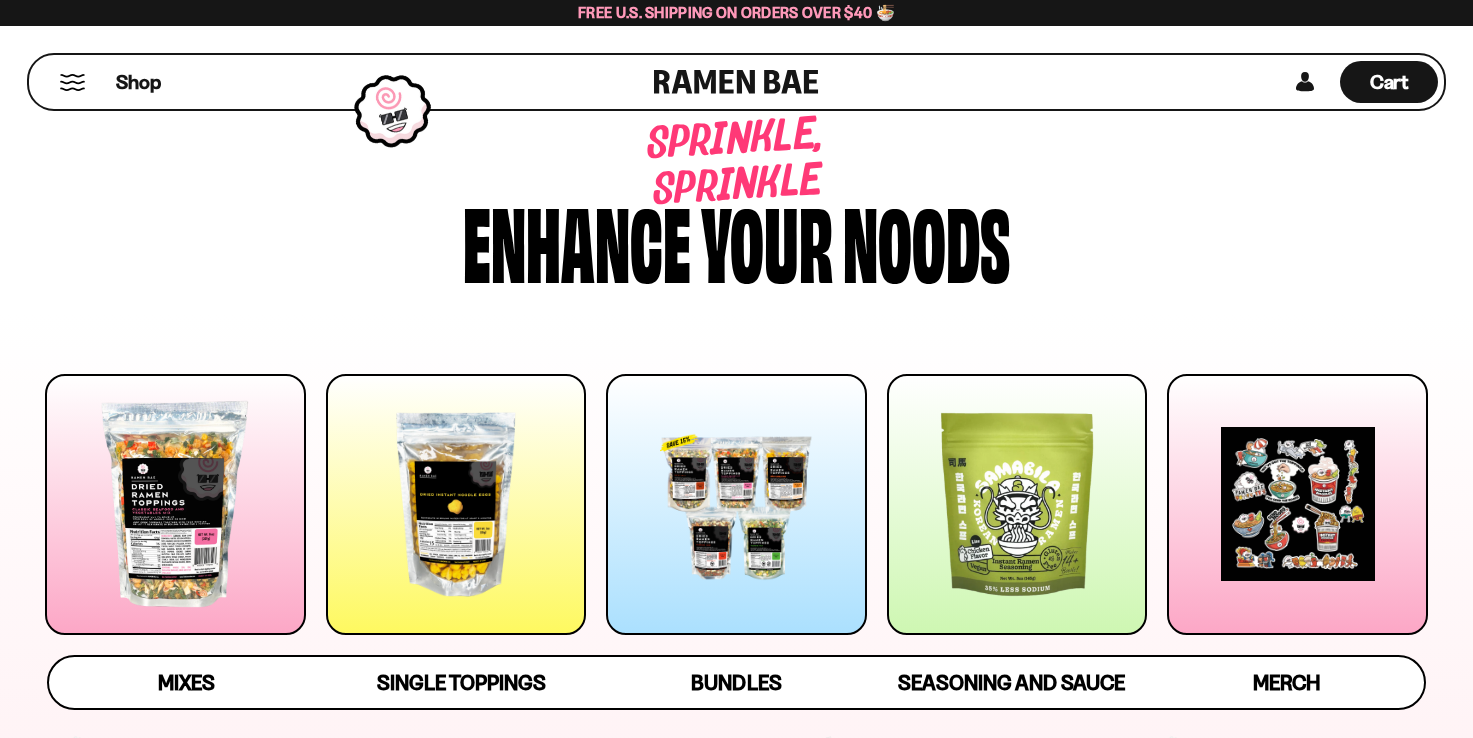 scroll, scrollTop: 0, scrollLeft: 0, axis: both 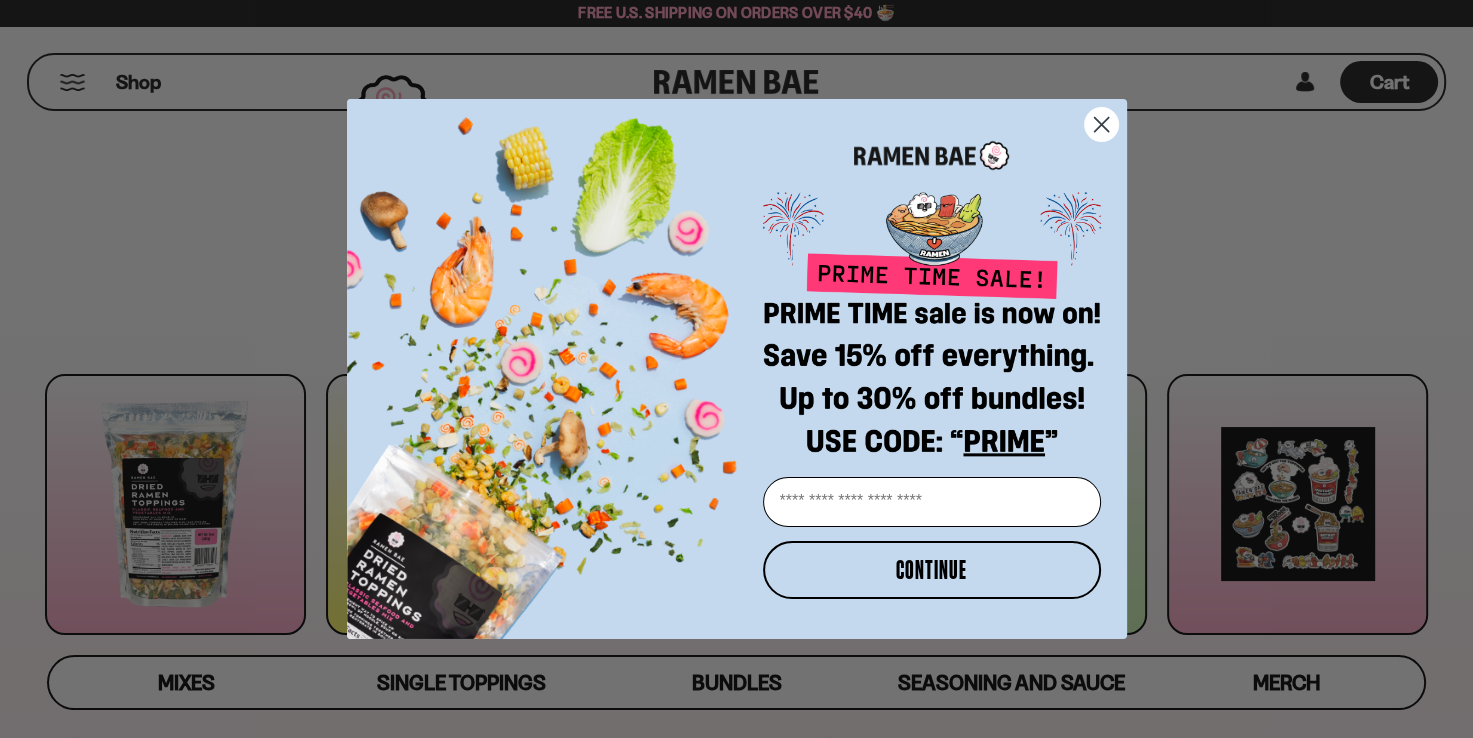 click on "Email" at bounding box center (932, 502) 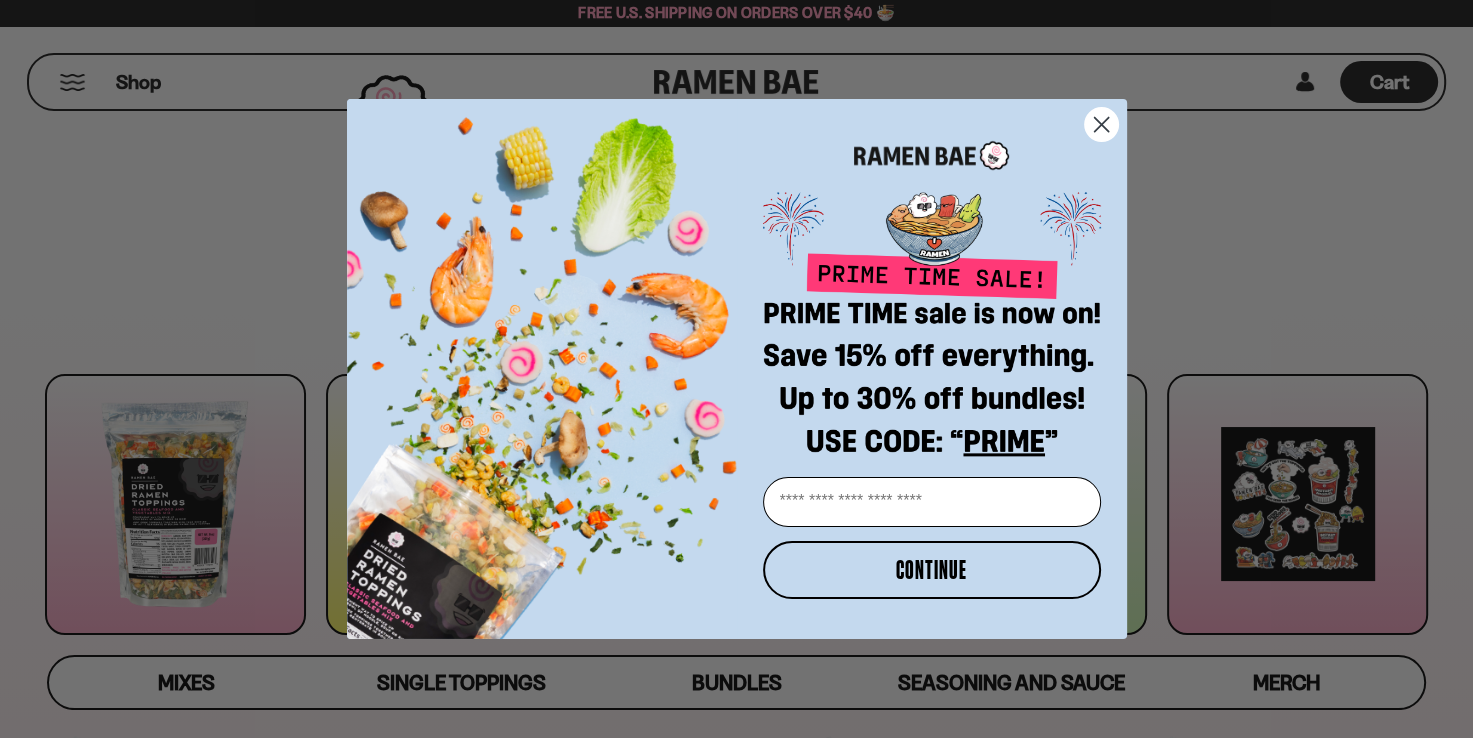 type on "**********" 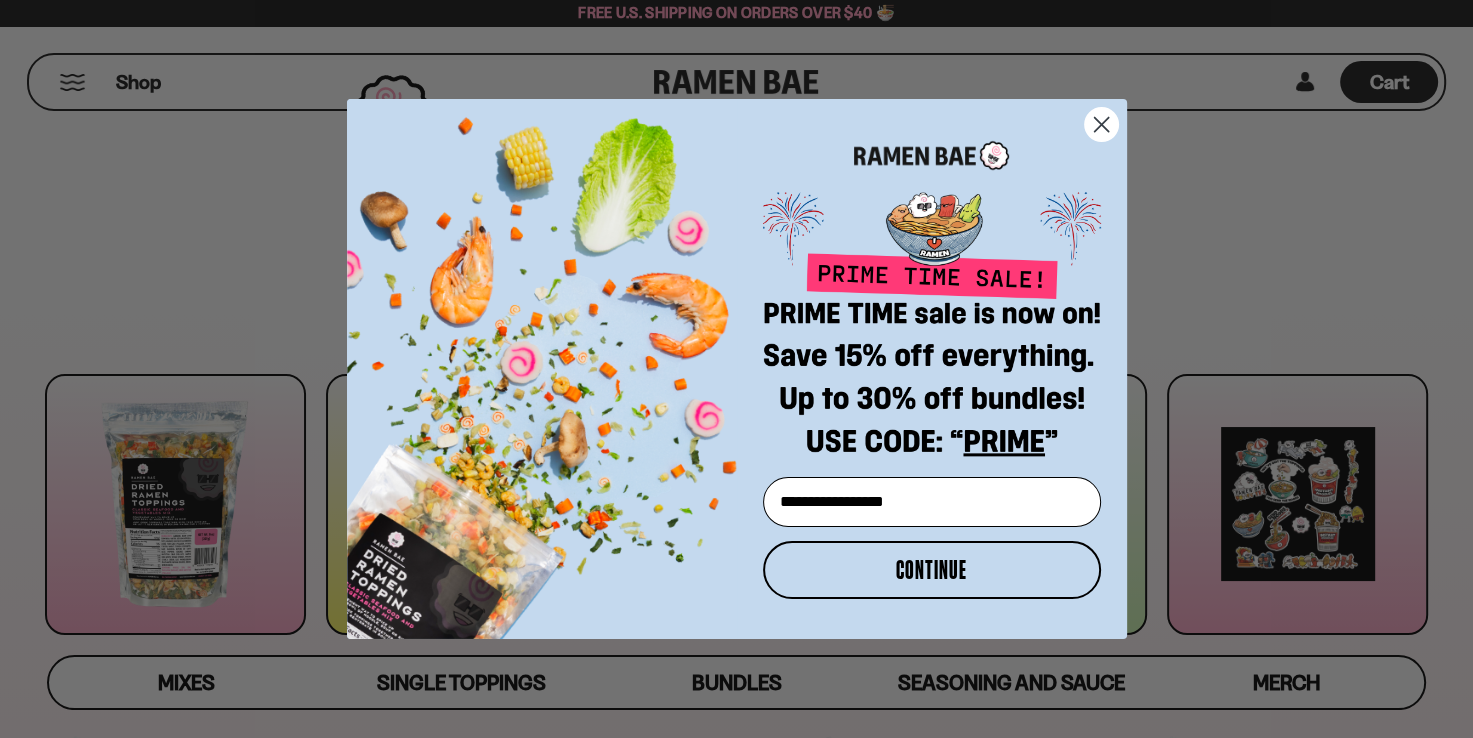 click on "CONTINUE" at bounding box center (932, 570) 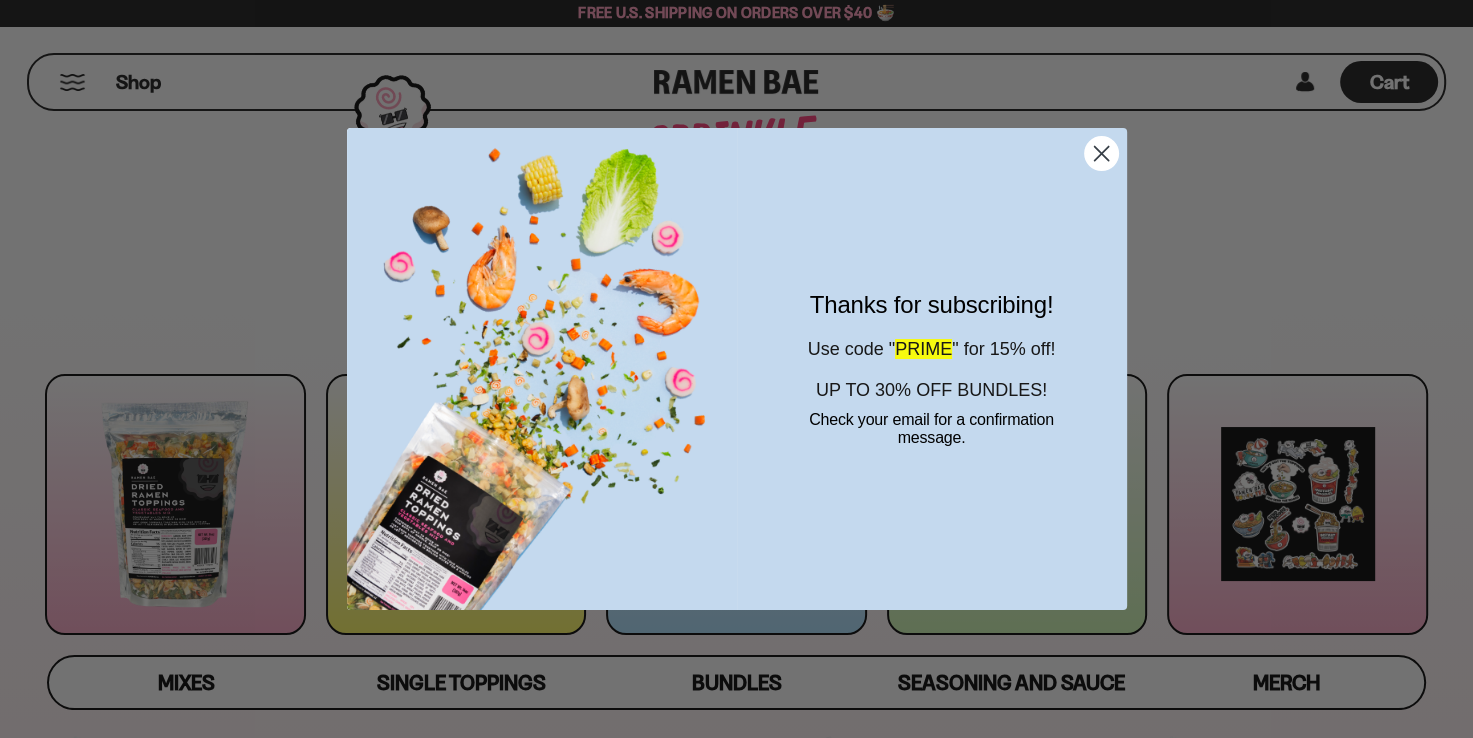 click 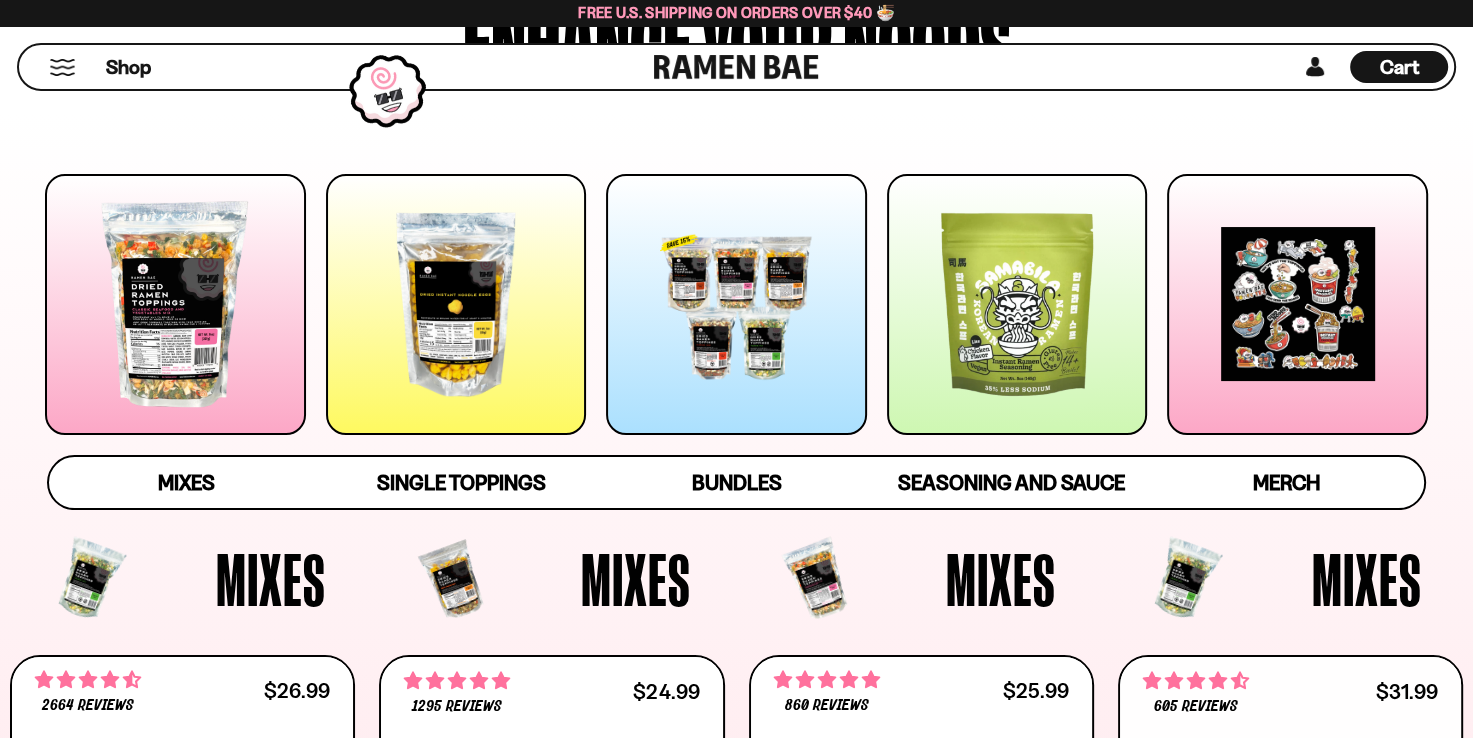click at bounding box center [736, 304] 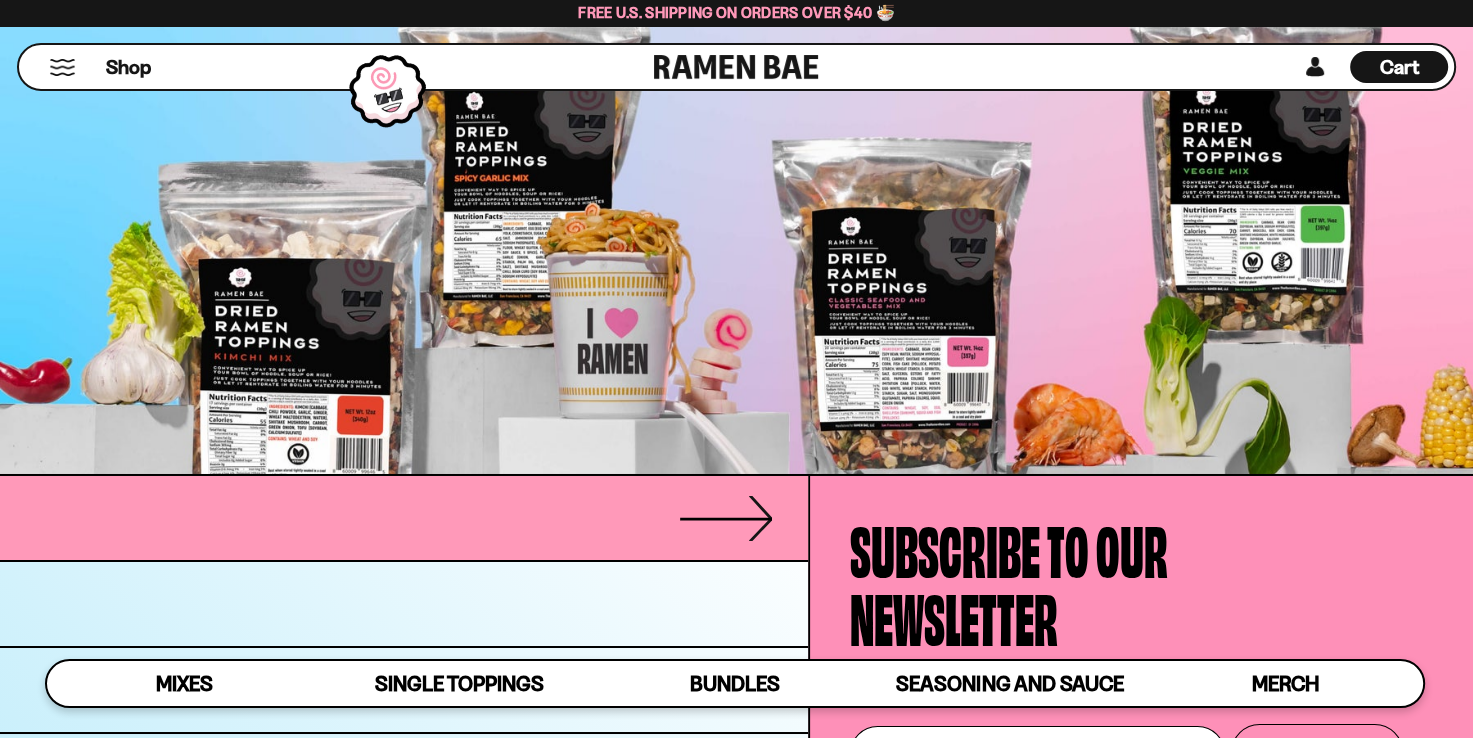 scroll, scrollTop: 6773, scrollLeft: 0, axis: vertical 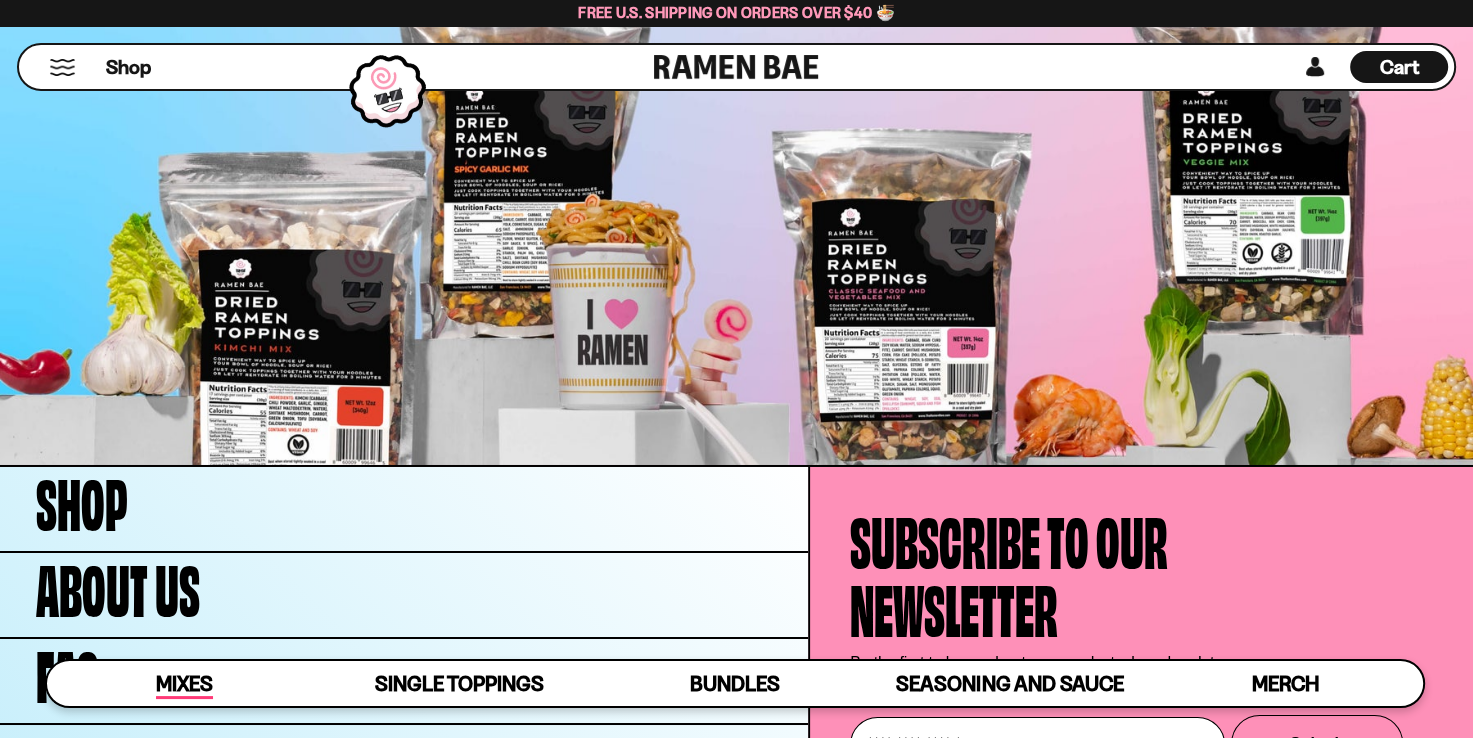 click on "Mixes" at bounding box center (184, 685) 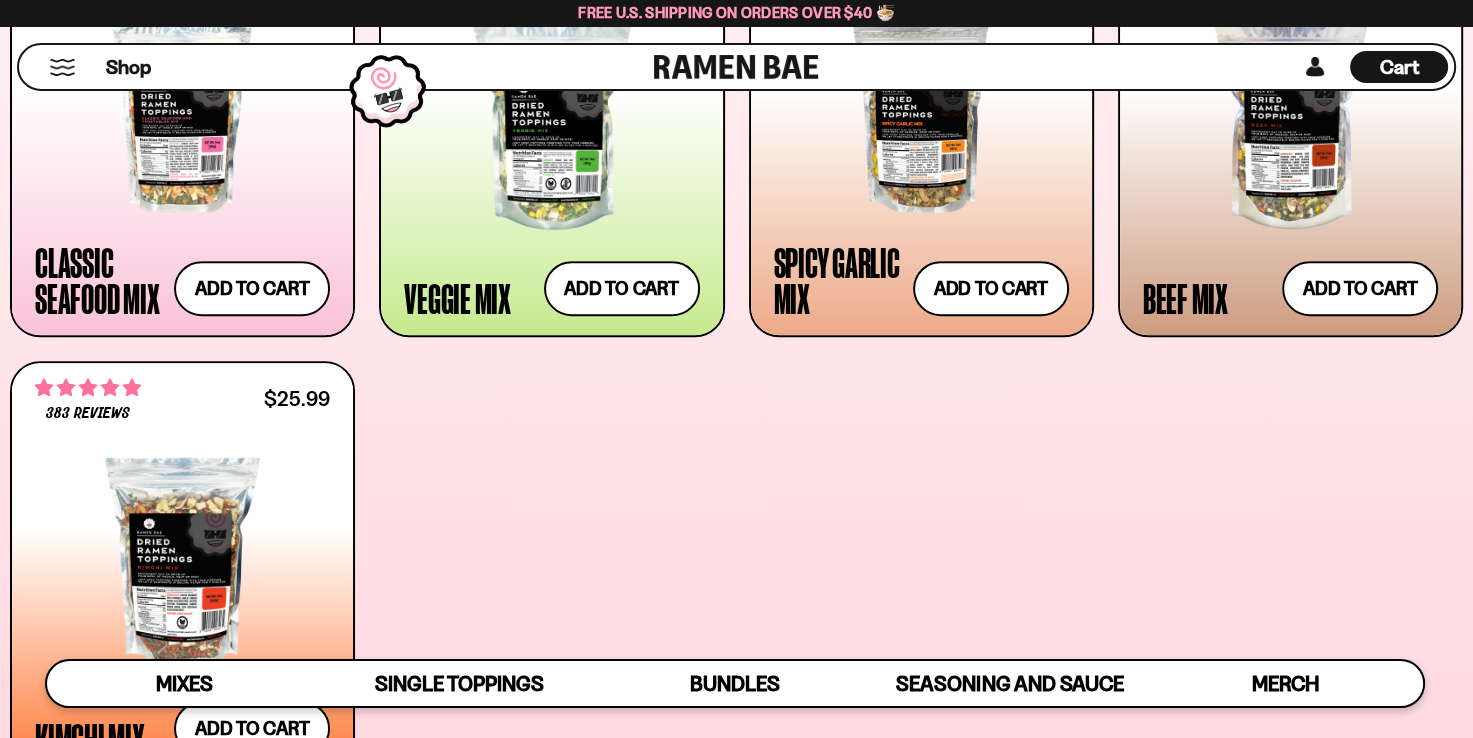 scroll, scrollTop: 834, scrollLeft: 0, axis: vertical 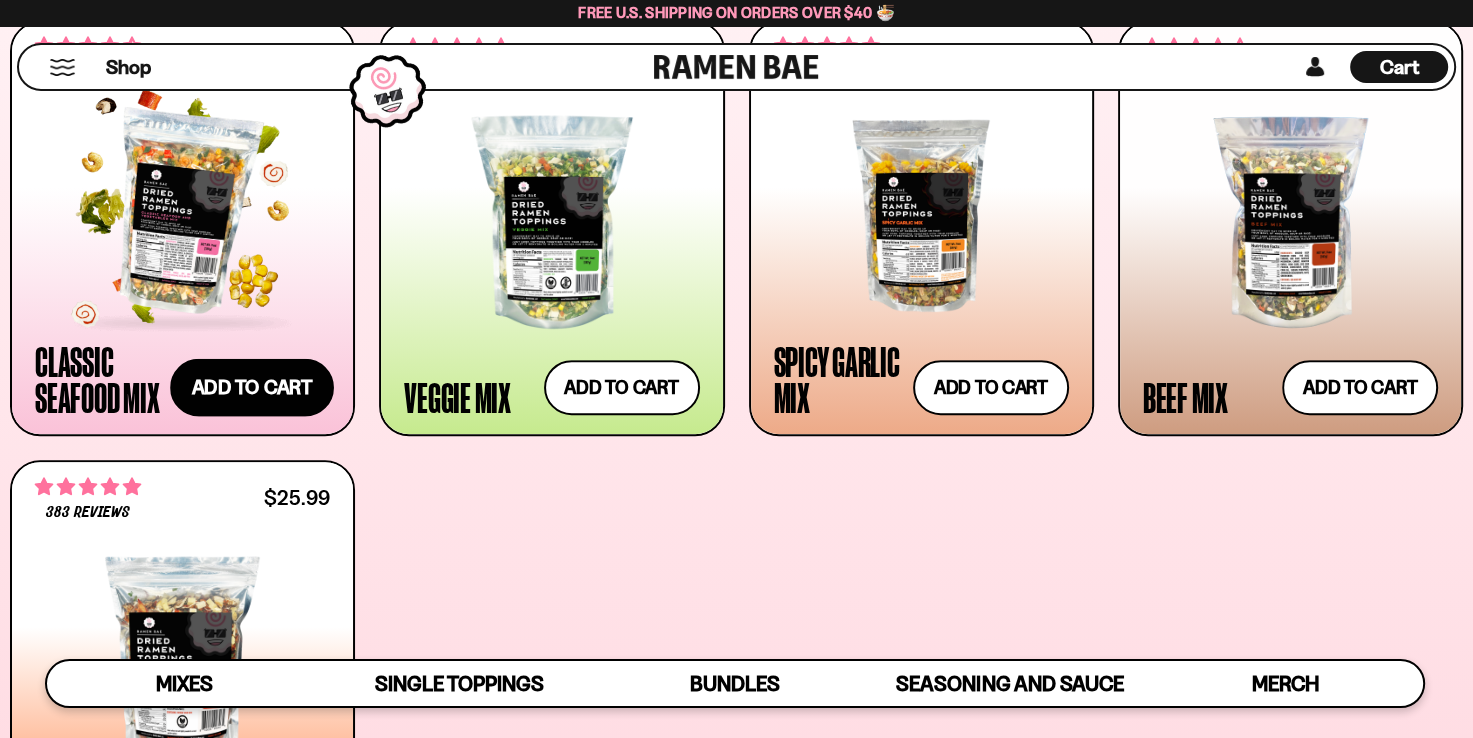 click on "Add to cart
Add
—
Regular price
$26.99
Regular price
Sale price
$26.99
Unit price
/
per" at bounding box center [252, 388] 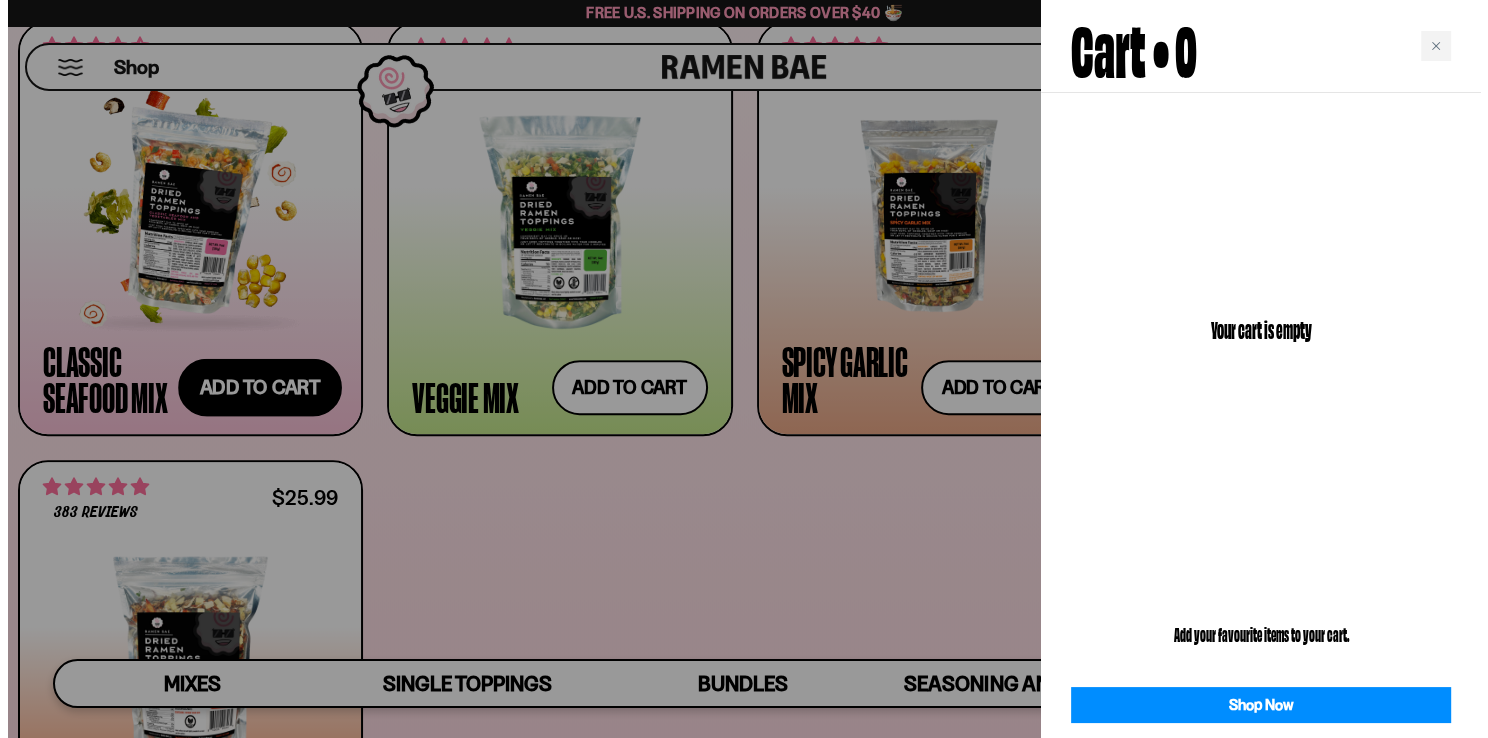scroll, scrollTop: 838, scrollLeft: 0, axis: vertical 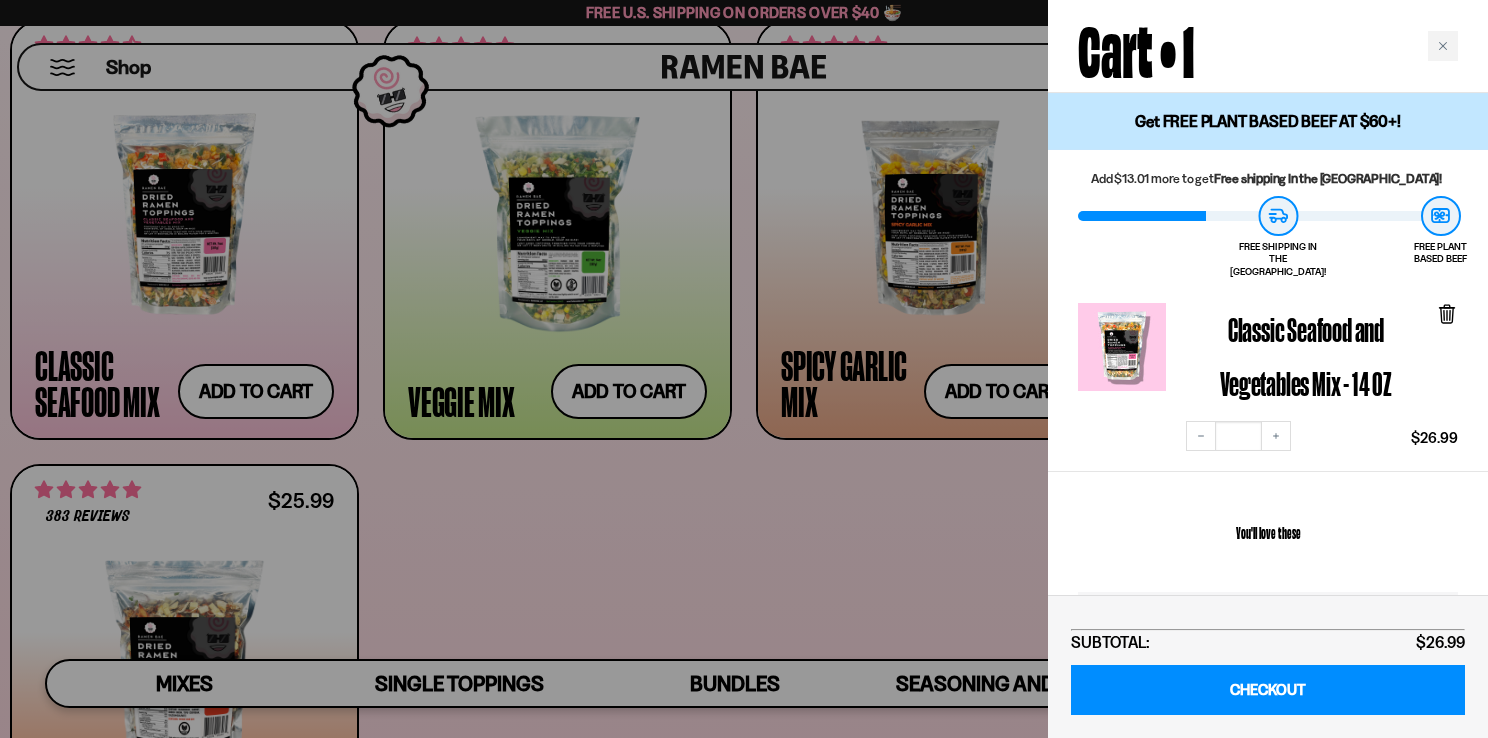 click at bounding box center (744, 369) 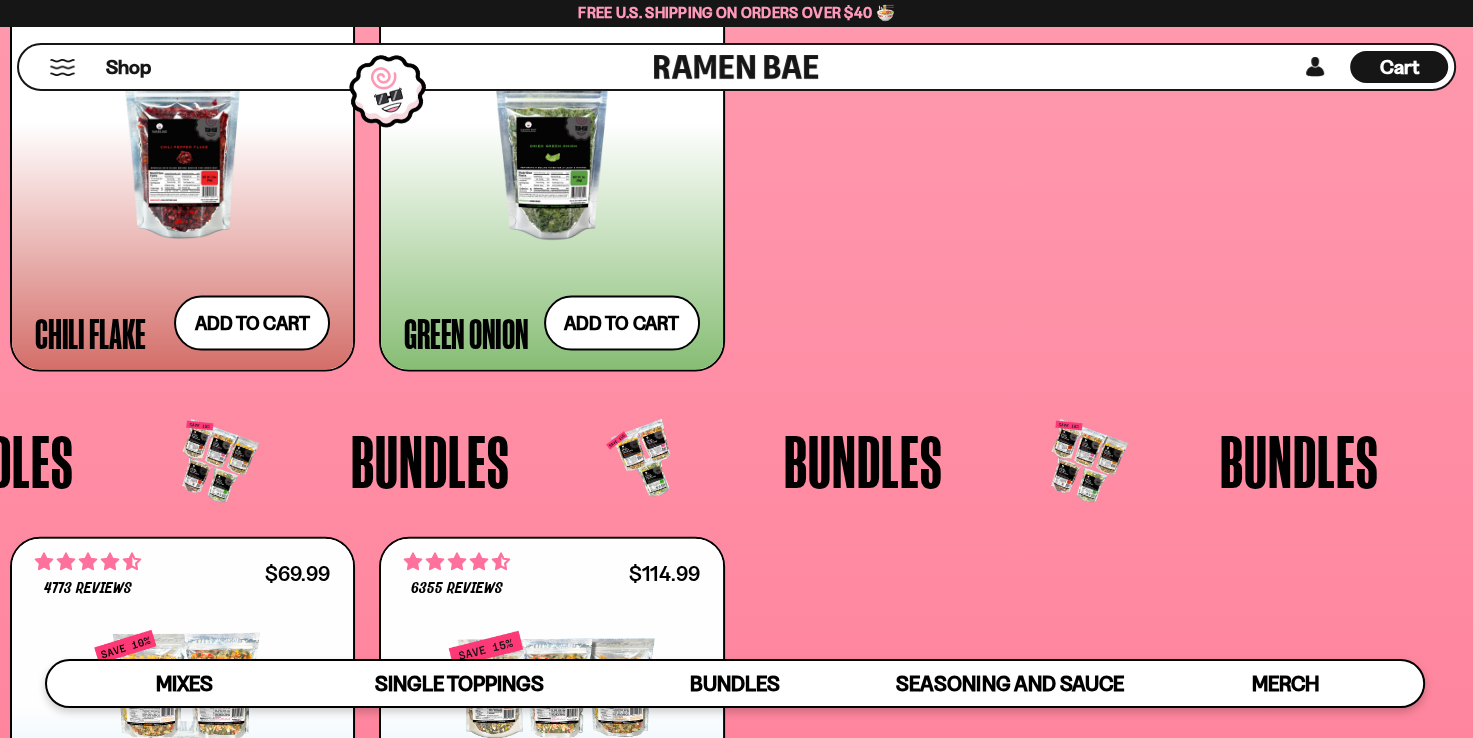 scroll, scrollTop: 4435, scrollLeft: 0, axis: vertical 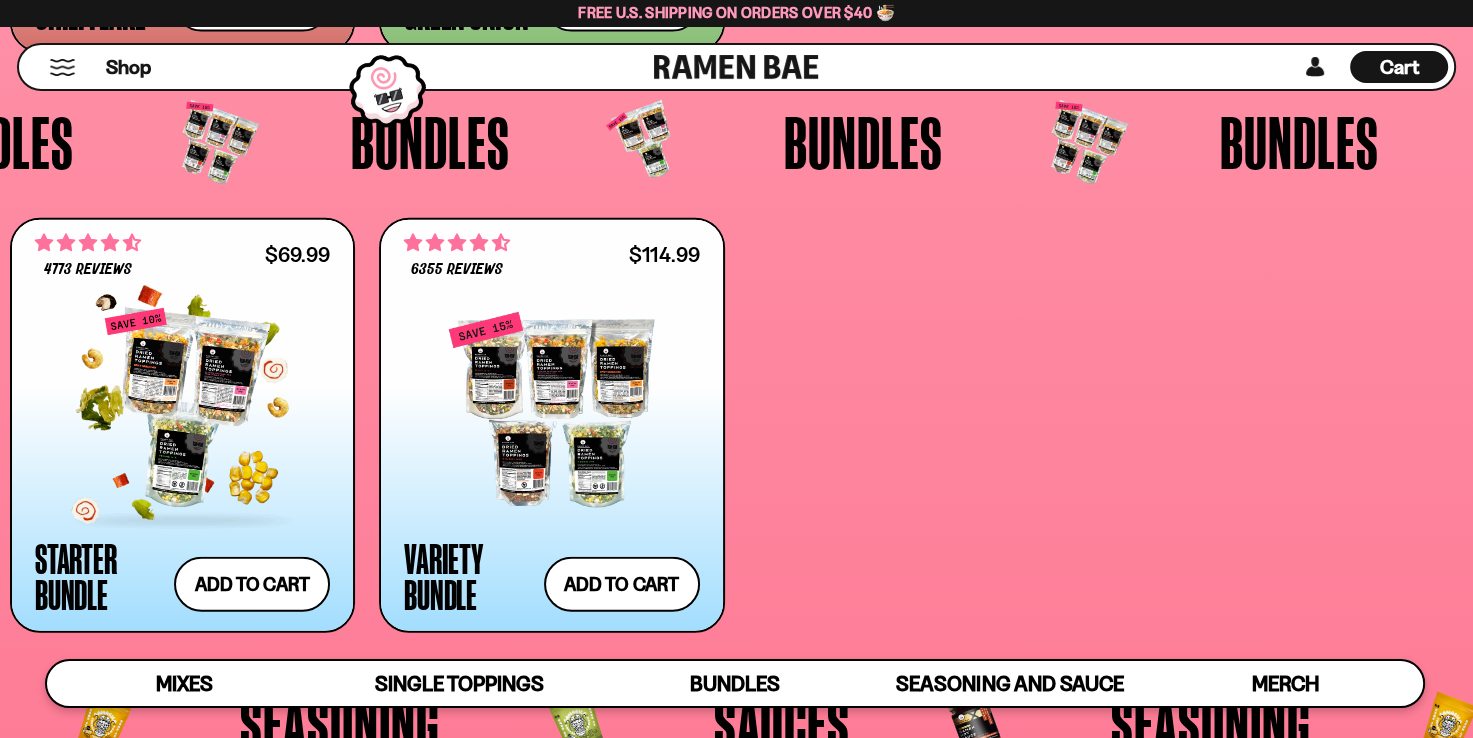 click at bounding box center (182, 410) 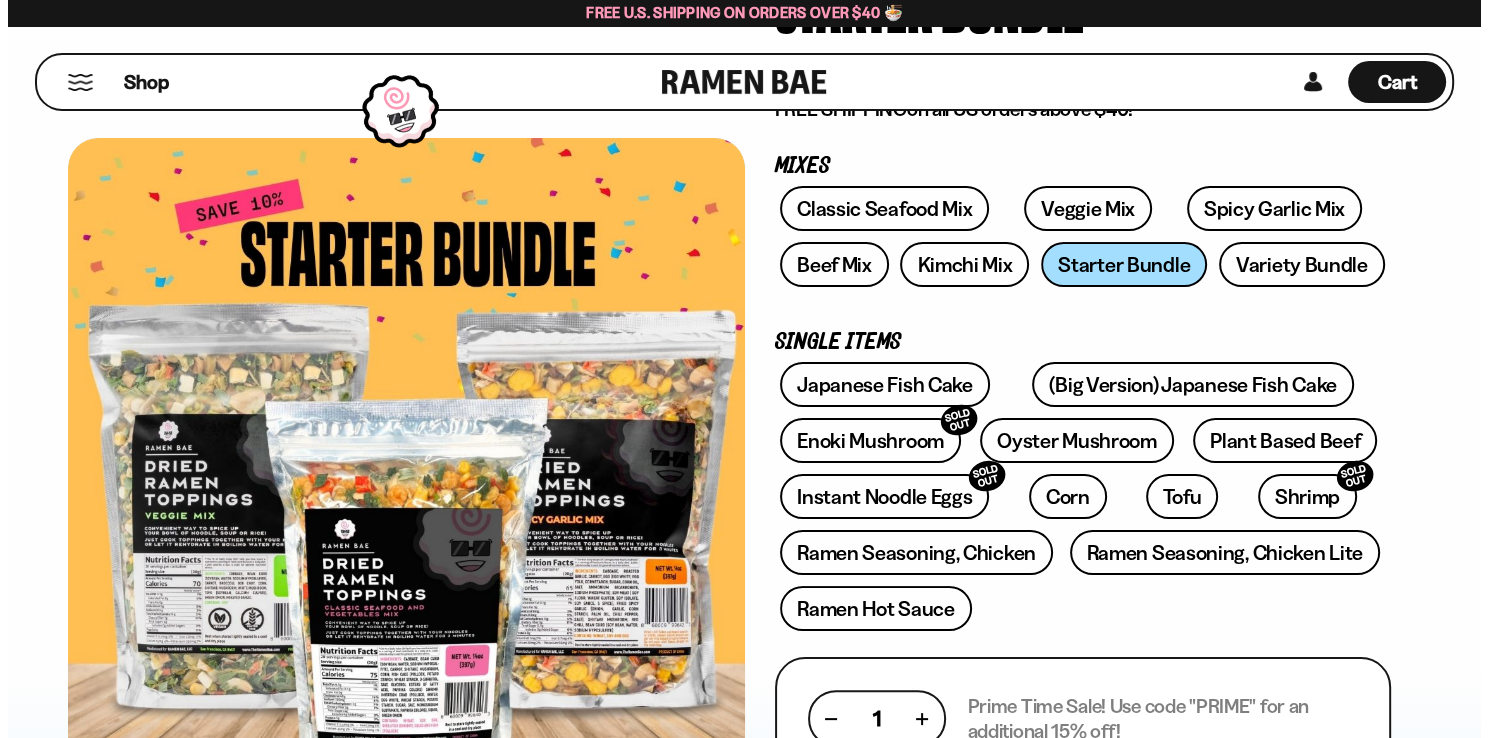 scroll, scrollTop: 0, scrollLeft: 0, axis: both 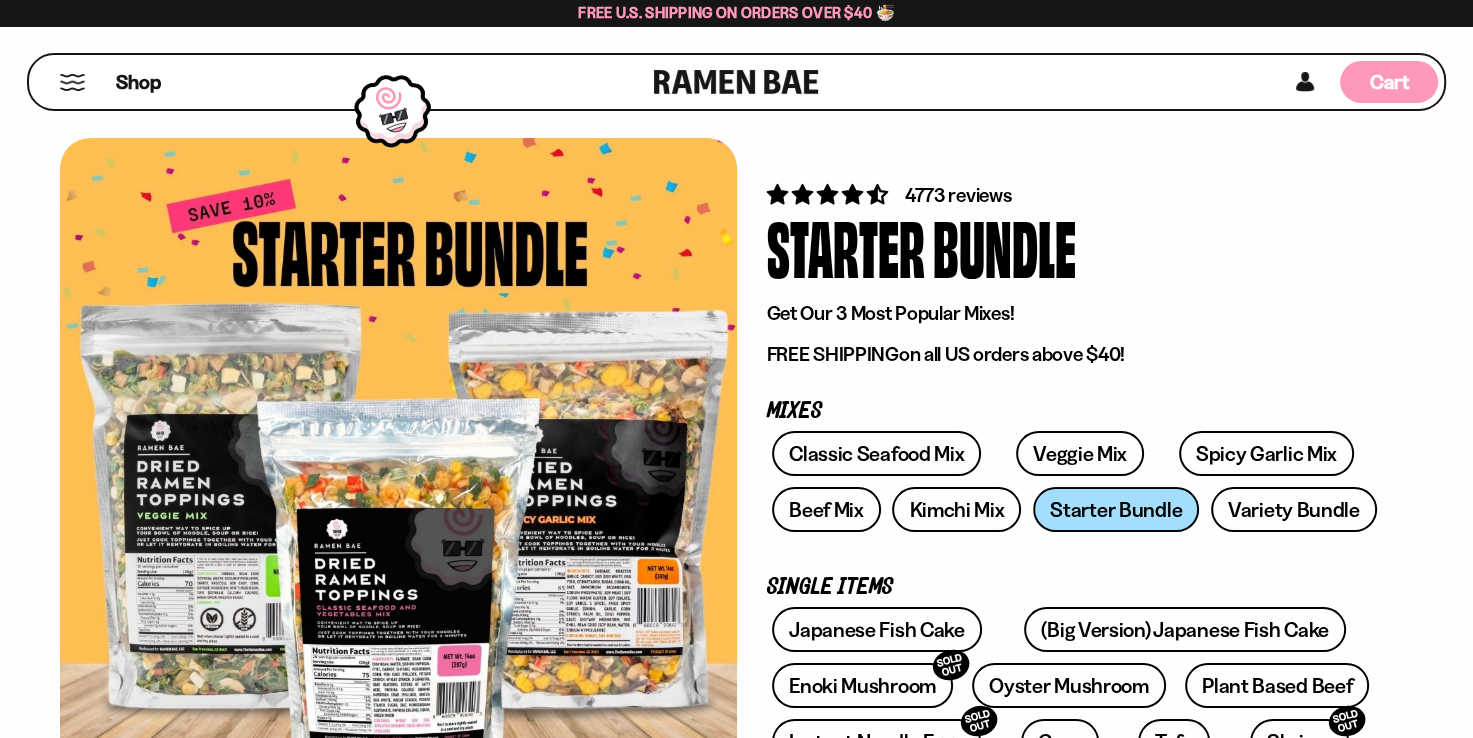 click on "Cart" at bounding box center [1389, 82] 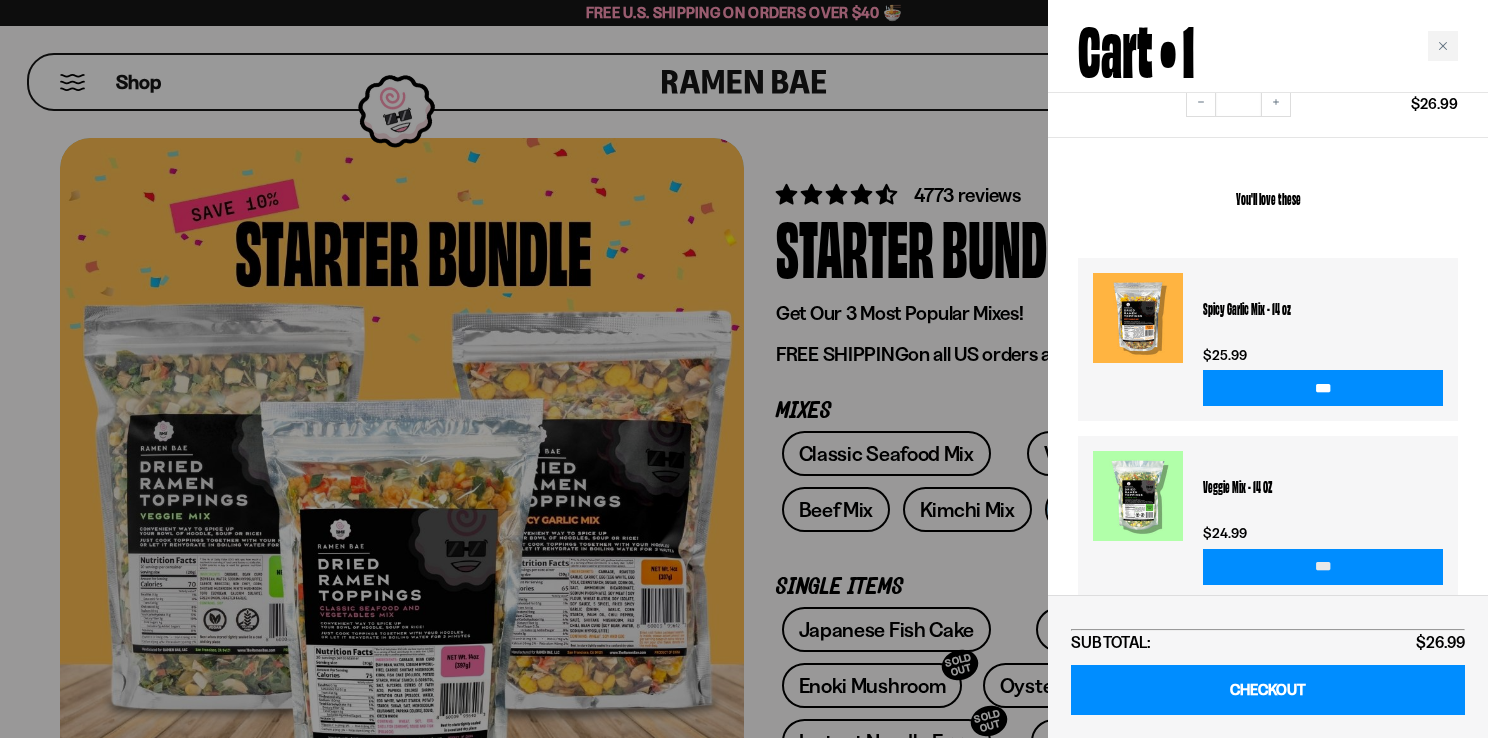 scroll, scrollTop: 314, scrollLeft: 0, axis: vertical 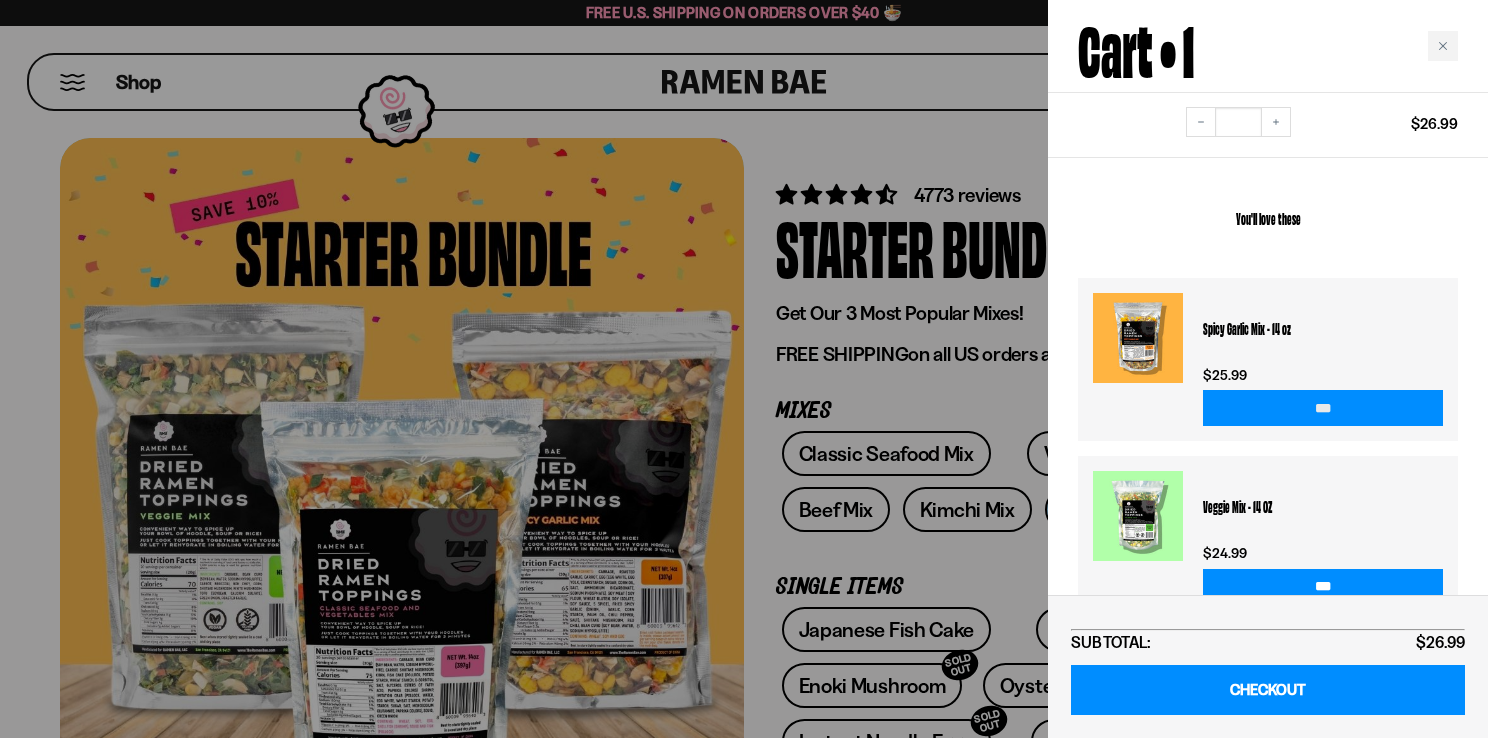 click on "***" at bounding box center (1323, 408) 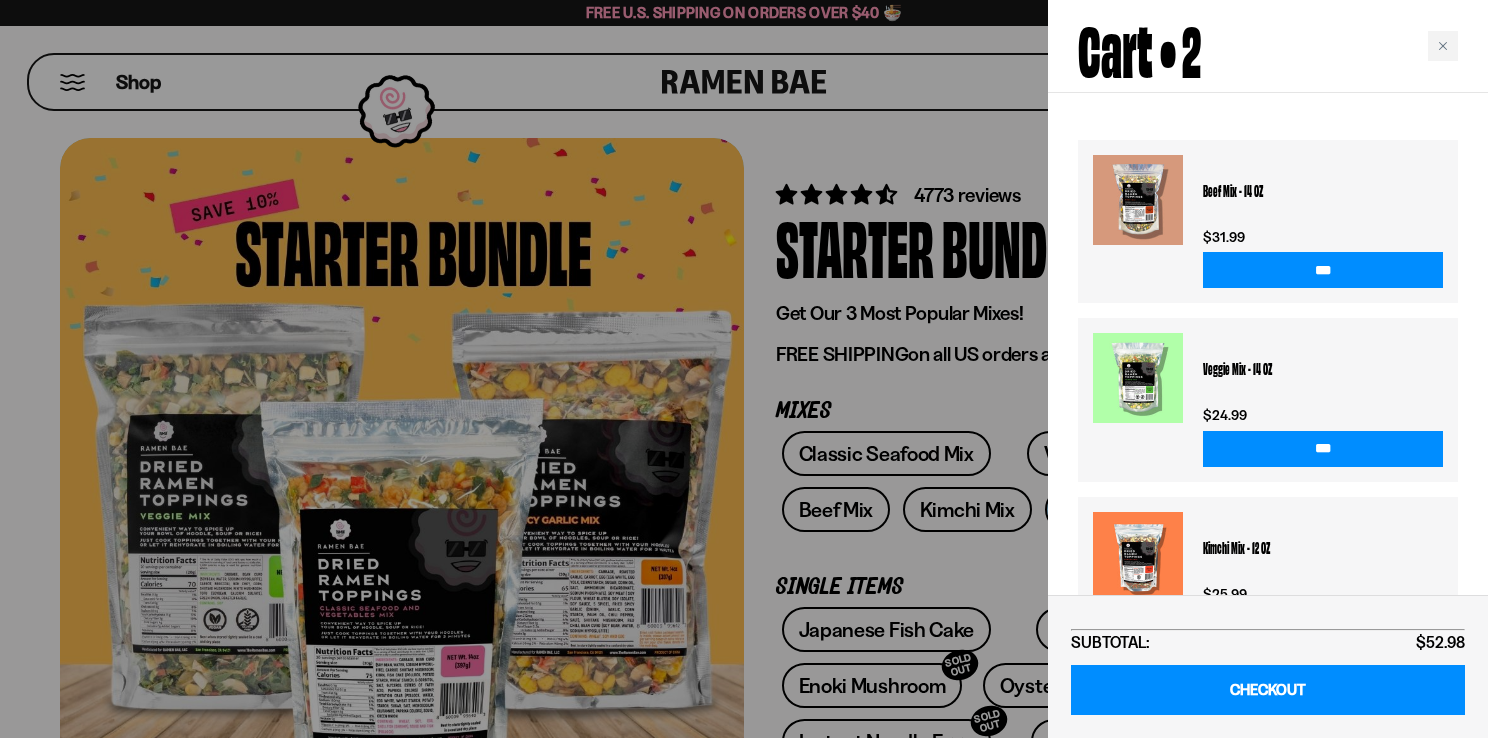 scroll, scrollTop: 648, scrollLeft: 0, axis: vertical 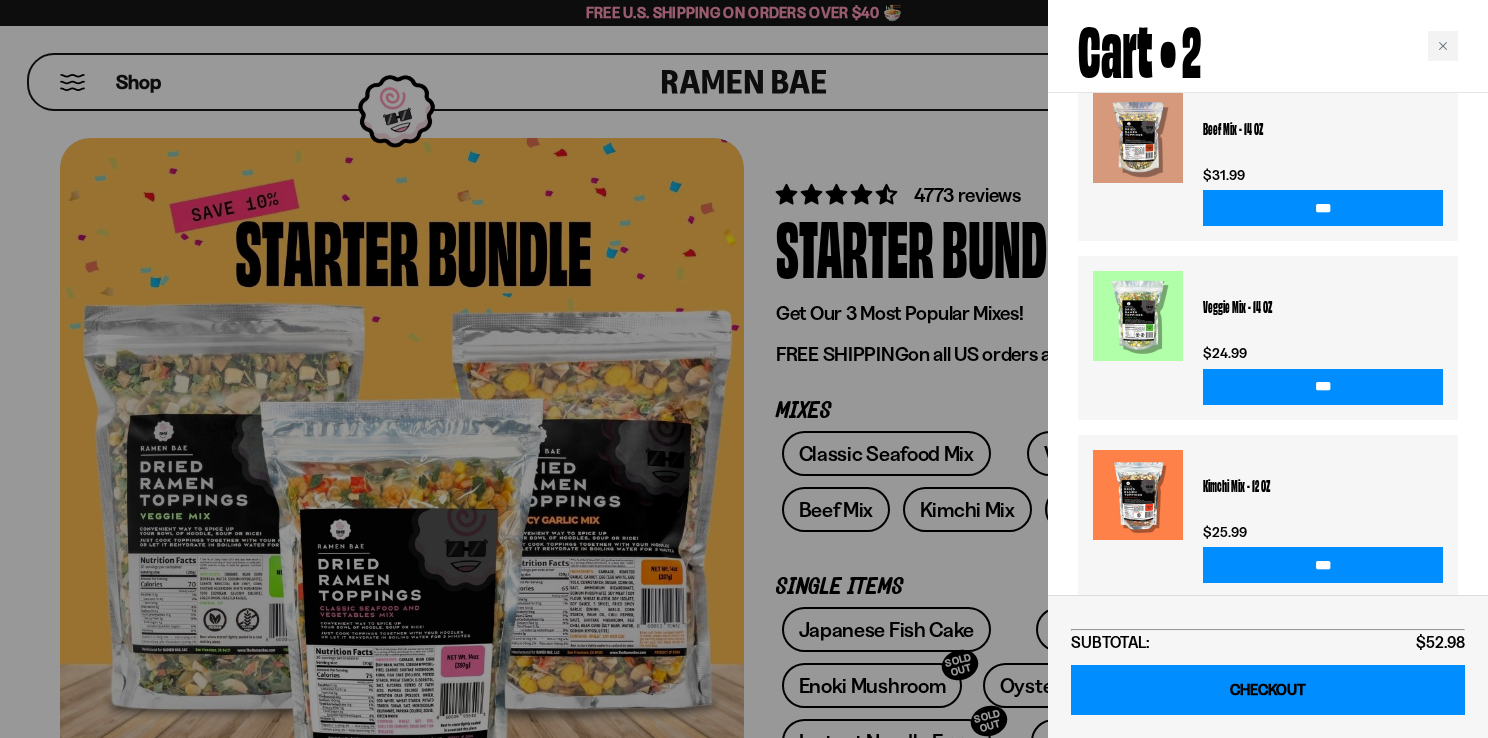 click on "CHECKOUT" at bounding box center (1268, 690) 